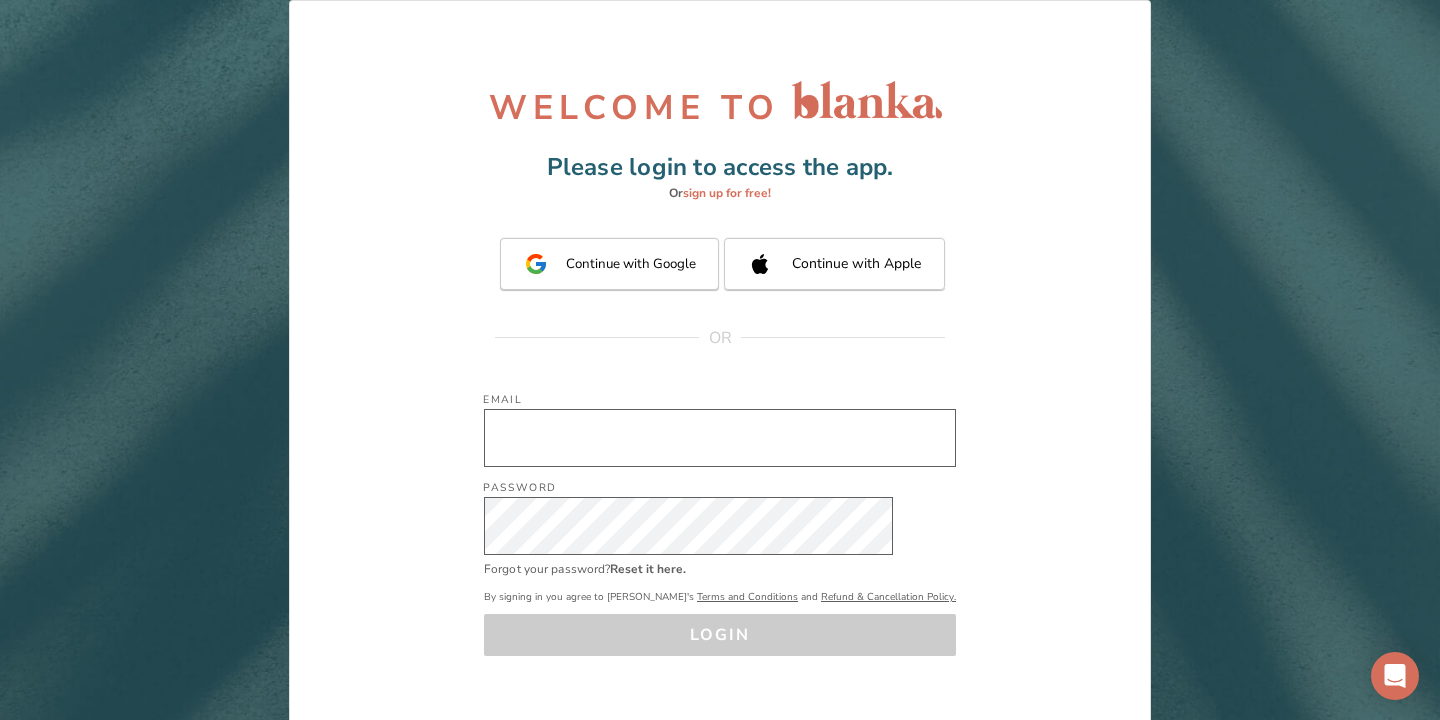 scroll, scrollTop: 0, scrollLeft: 0, axis: both 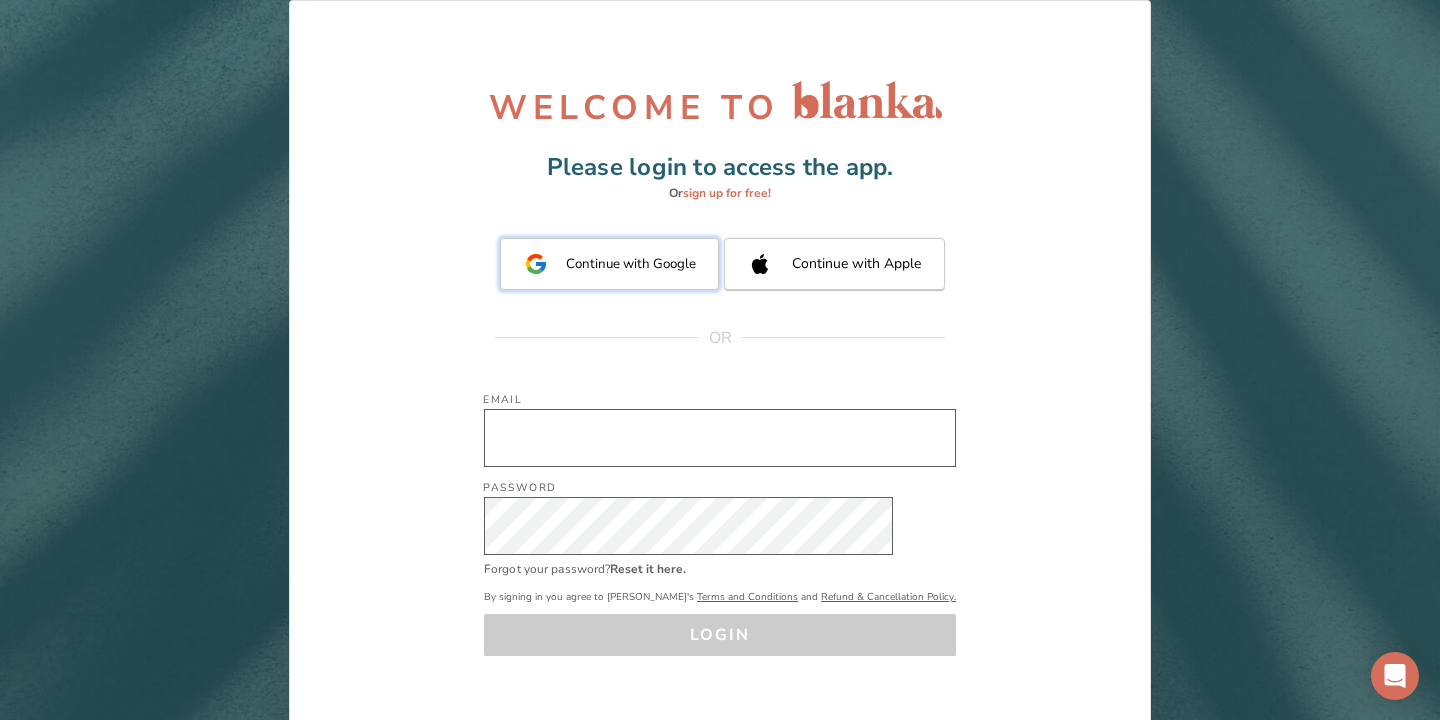 click on "Continue with Google" at bounding box center (609, 264) 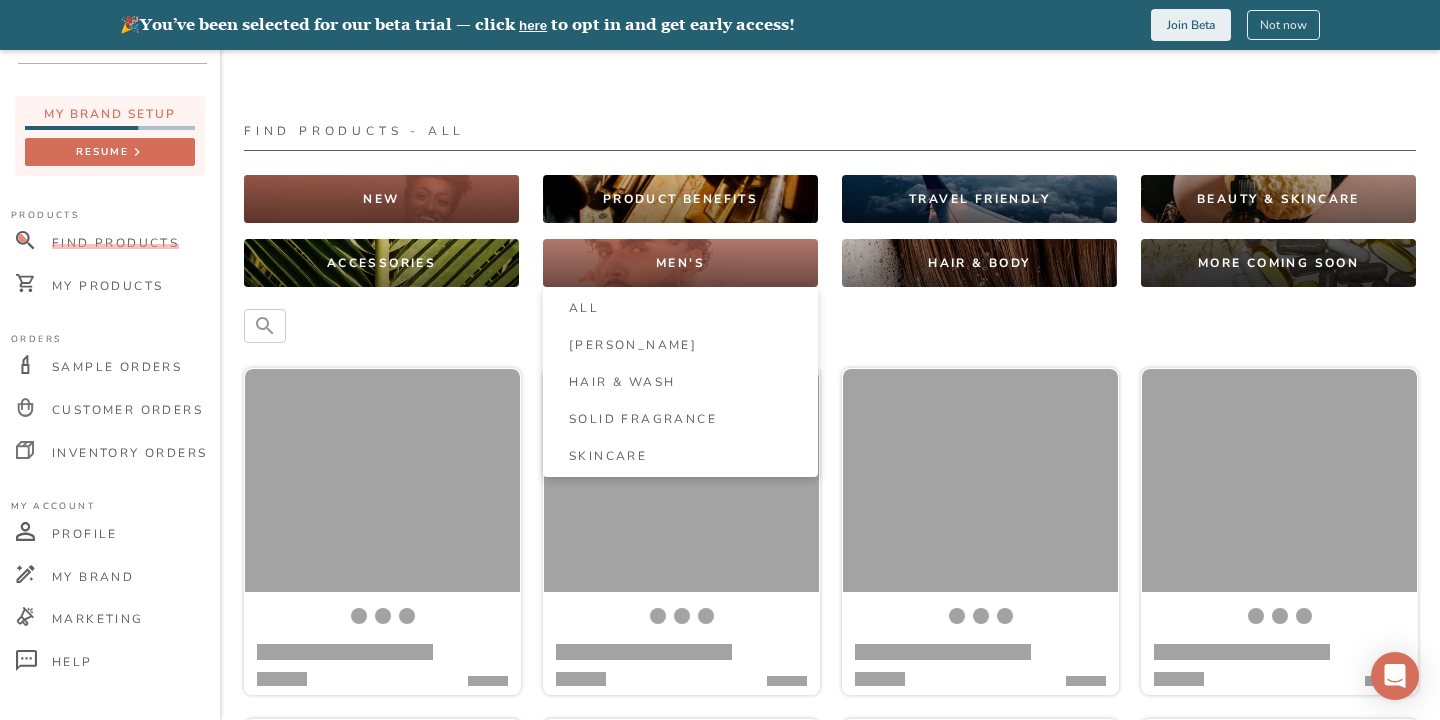 click on "MEN'S" at bounding box center (680, 263) 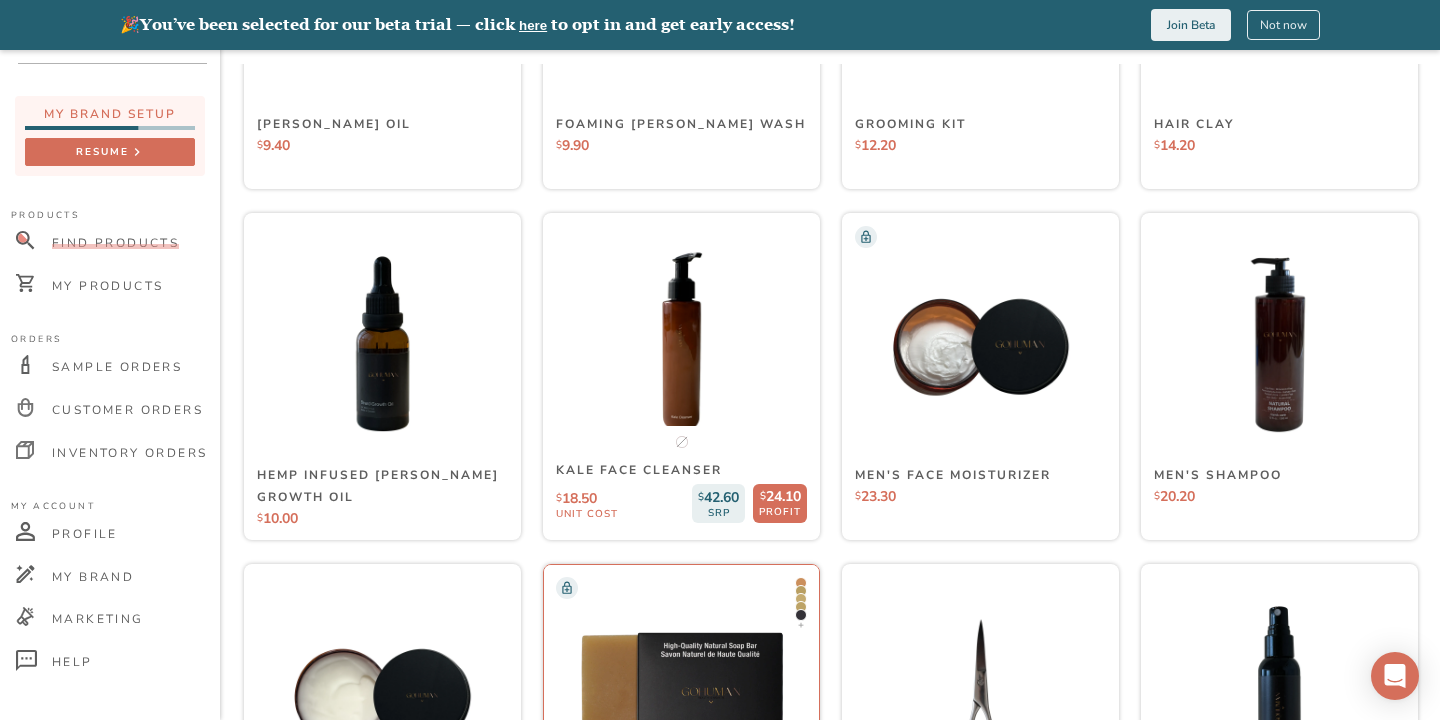 scroll, scrollTop: 855, scrollLeft: 0, axis: vertical 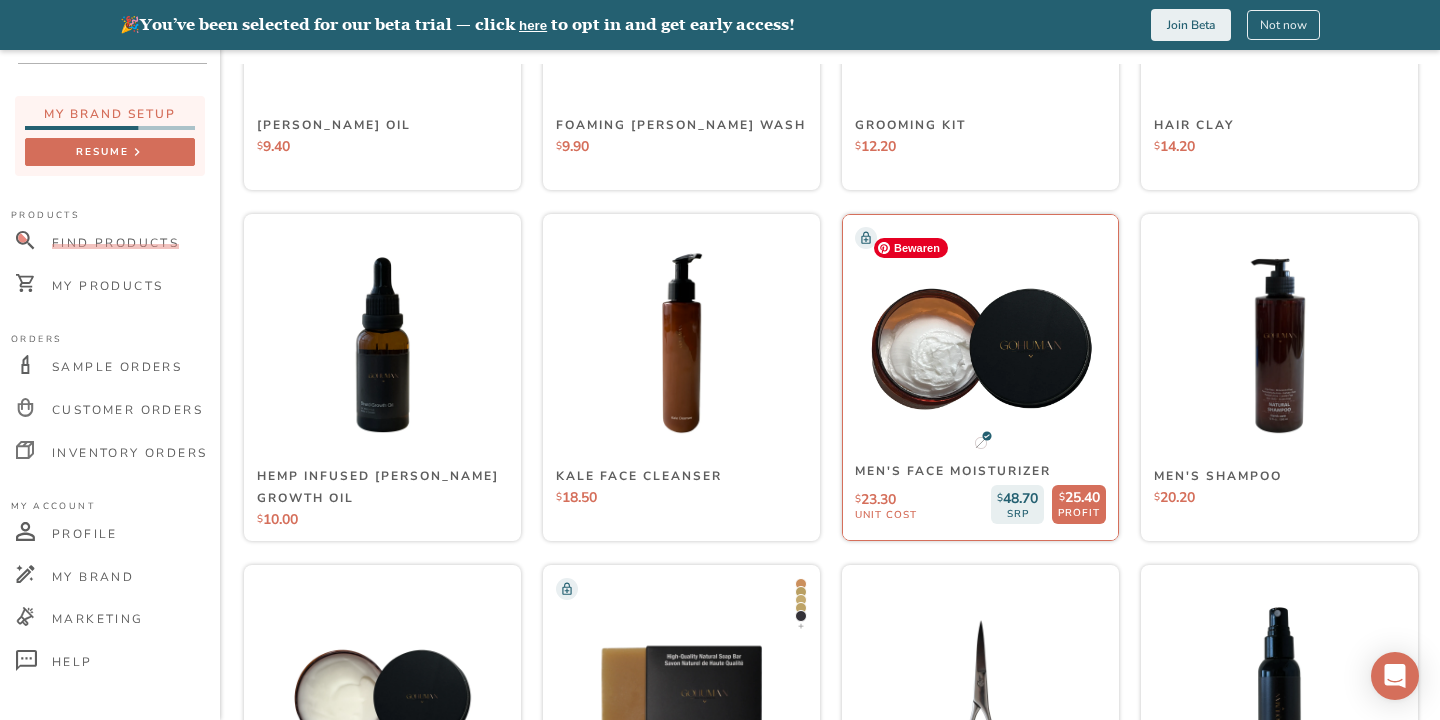 click at bounding box center [980, 345] 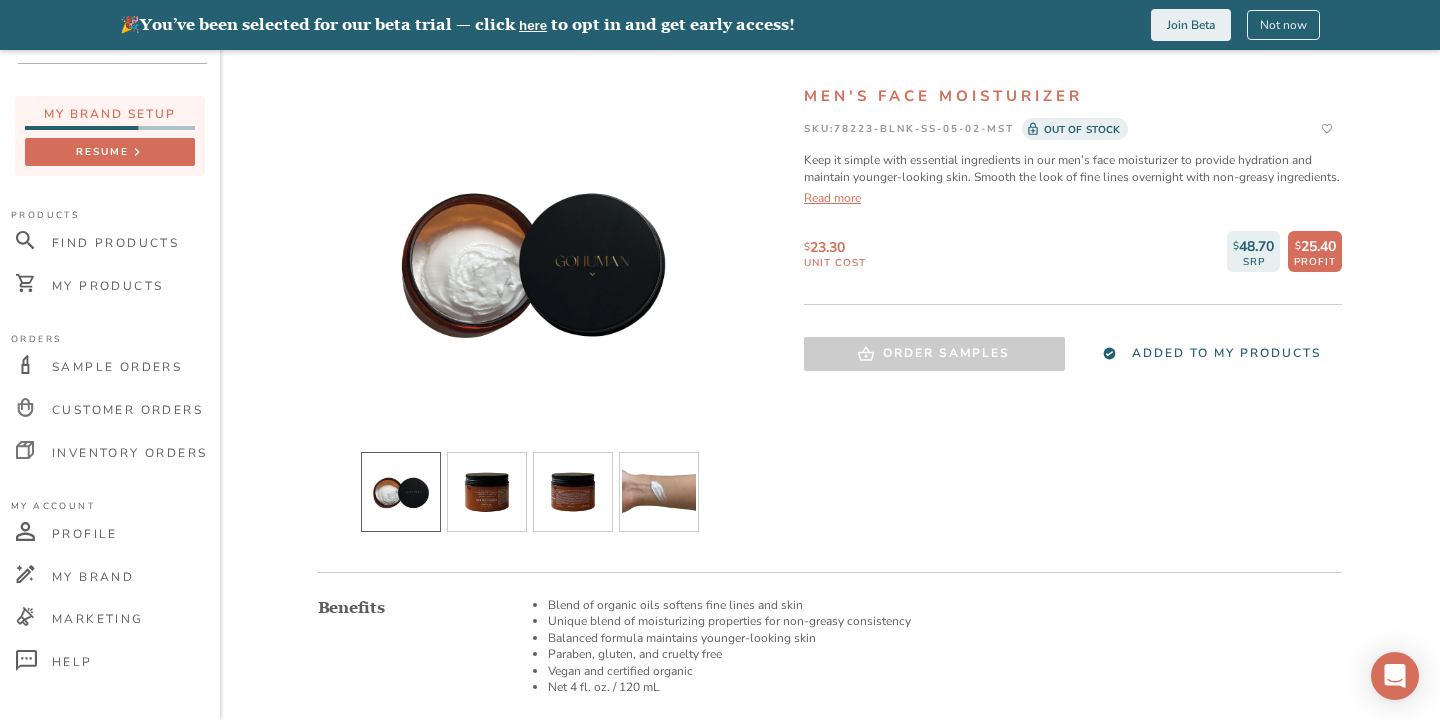 scroll, scrollTop: 120, scrollLeft: 0, axis: vertical 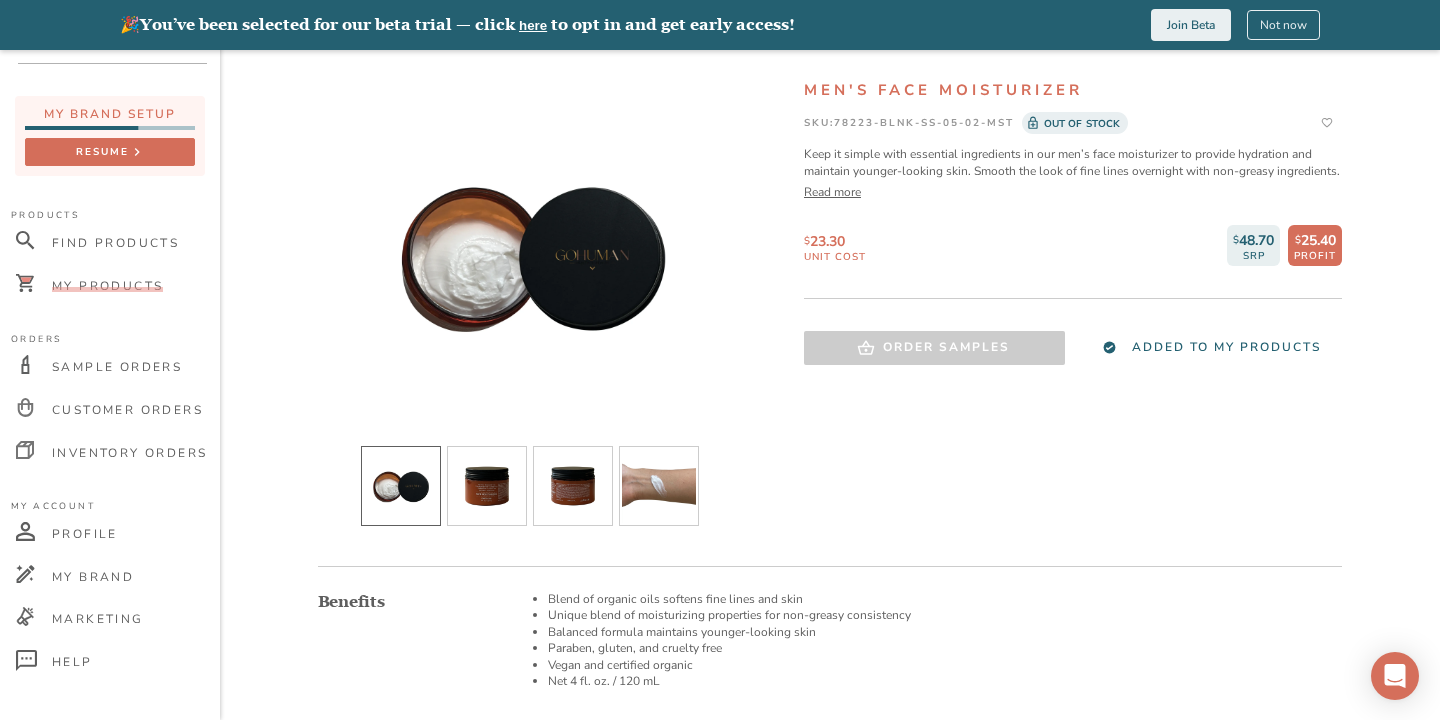 click on "My Products" at bounding box center (107, 286) 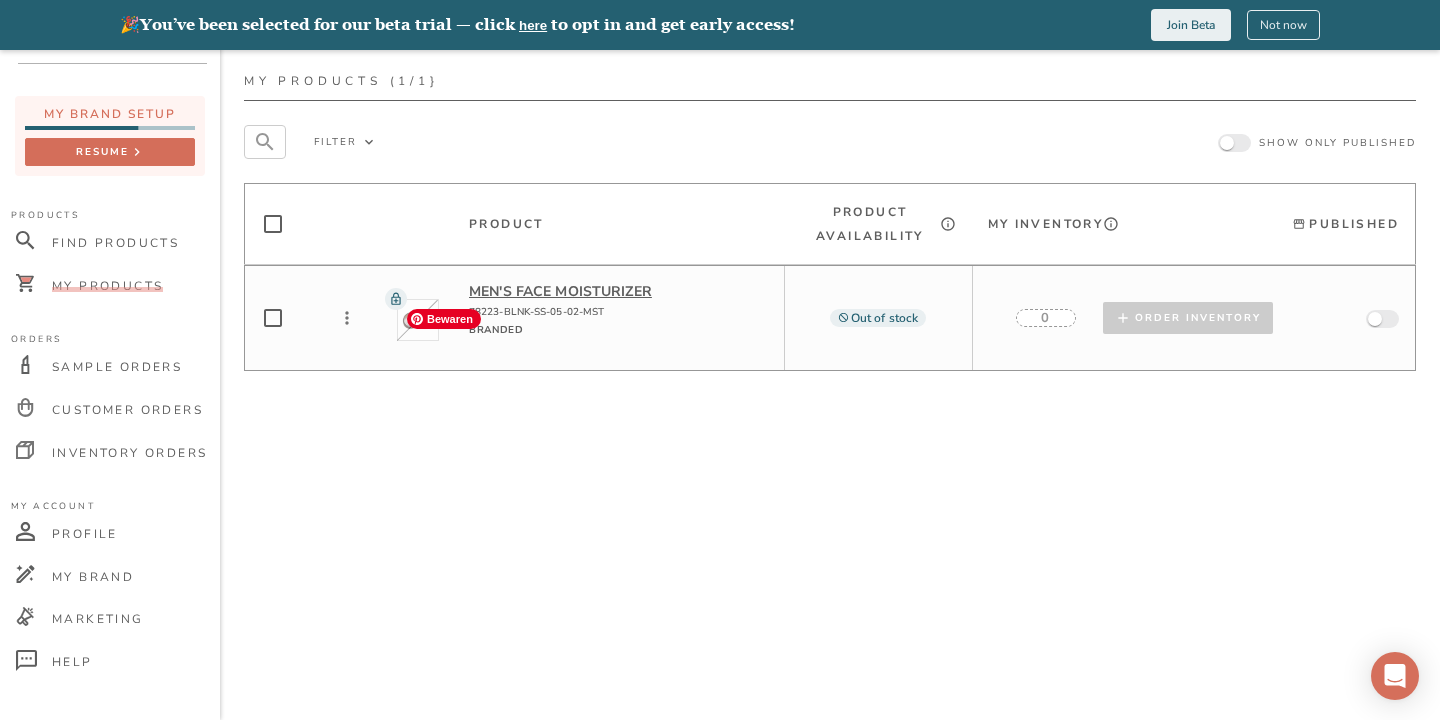 scroll, scrollTop: 50, scrollLeft: 0, axis: vertical 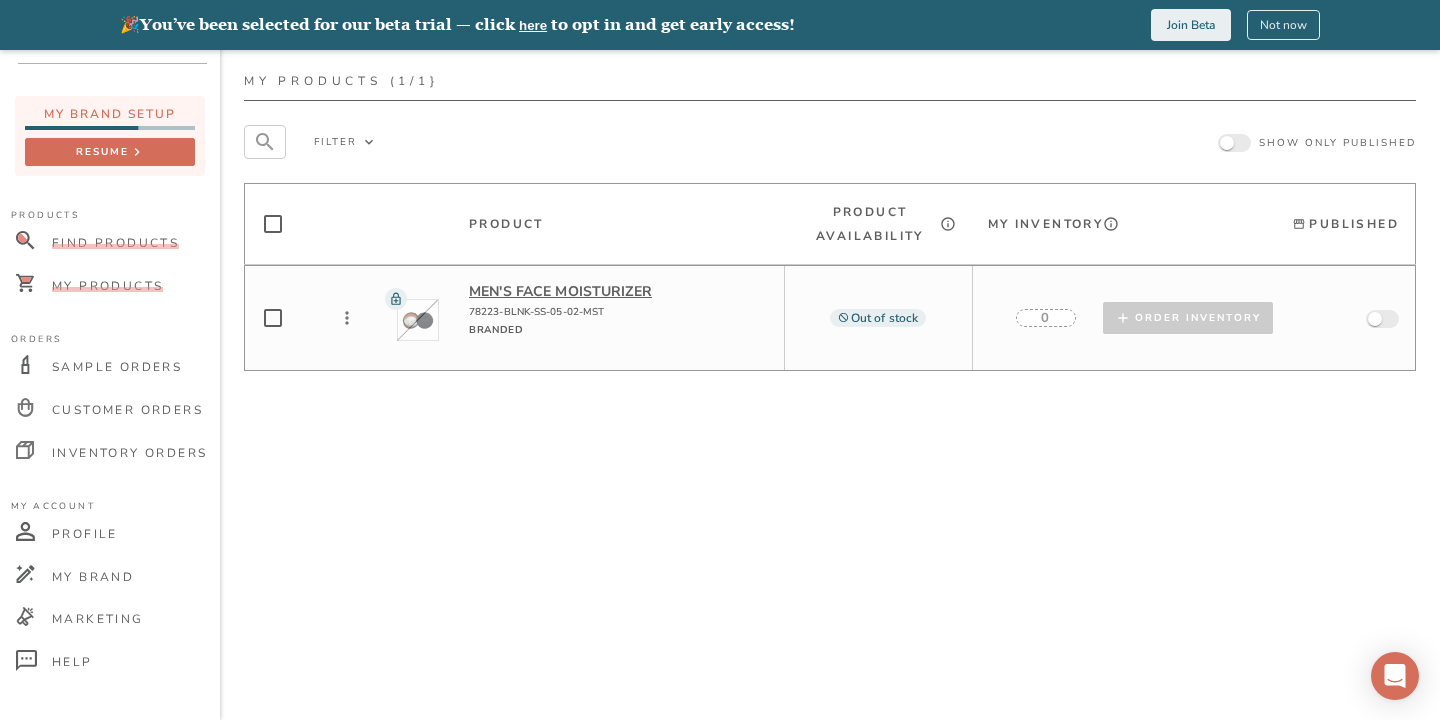 click on "Find Products" at bounding box center [115, 243] 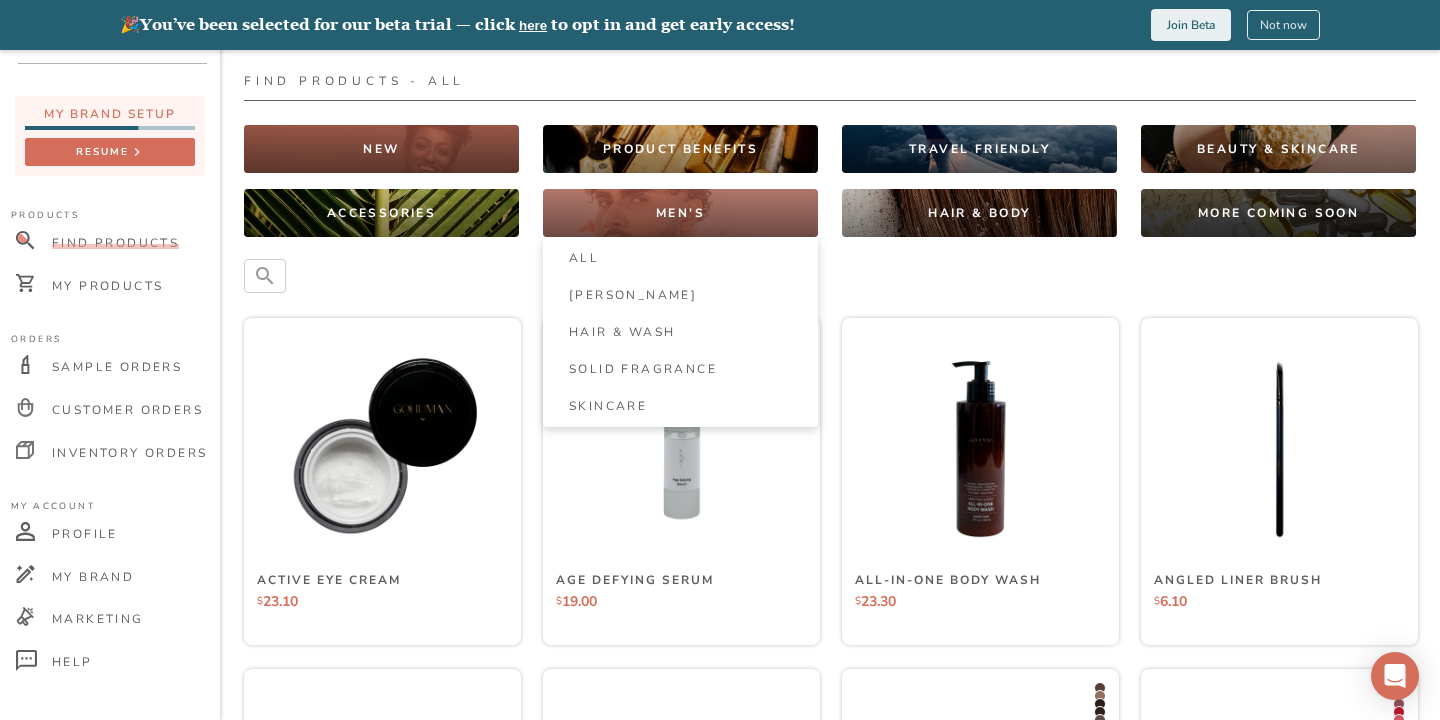 click on "MEN'S" at bounding box center [680, 213] 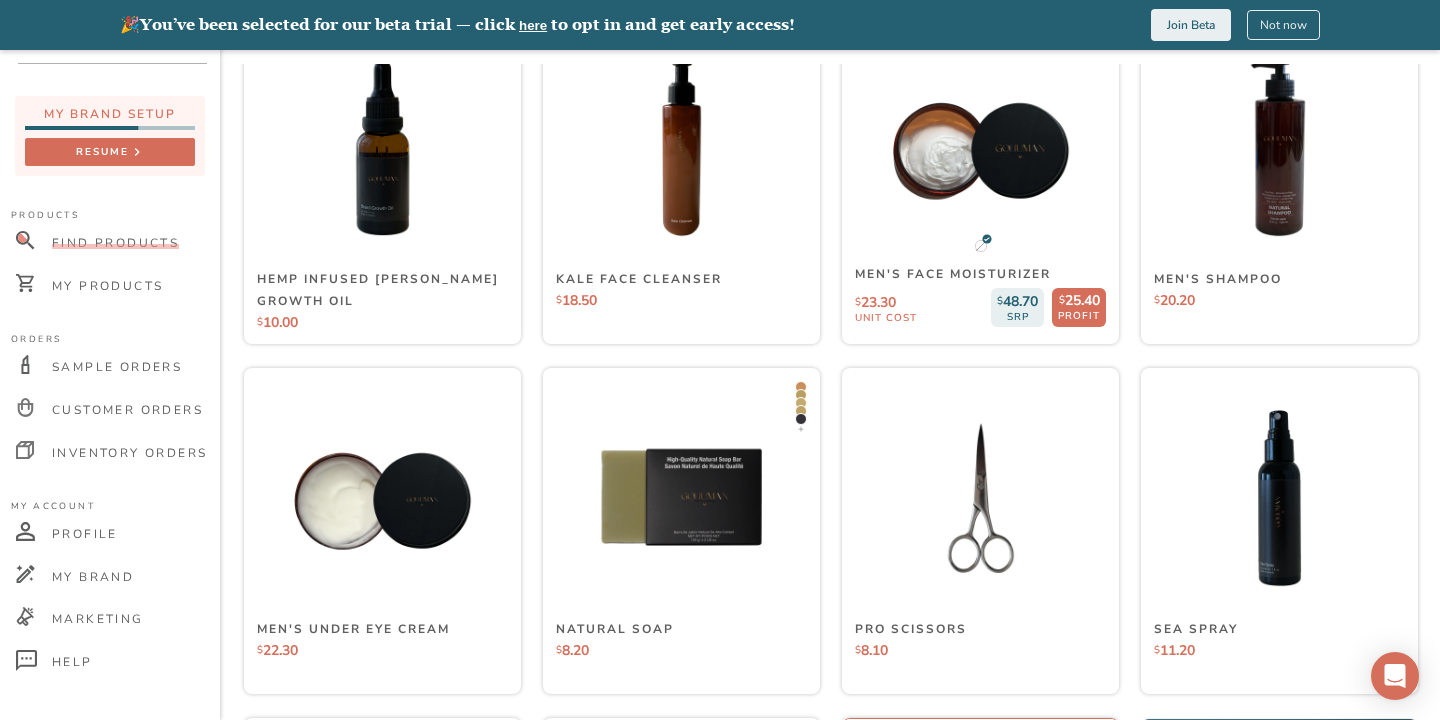 scroll, scrollTop: 1064, scrollLeft: 0, axis: vertical 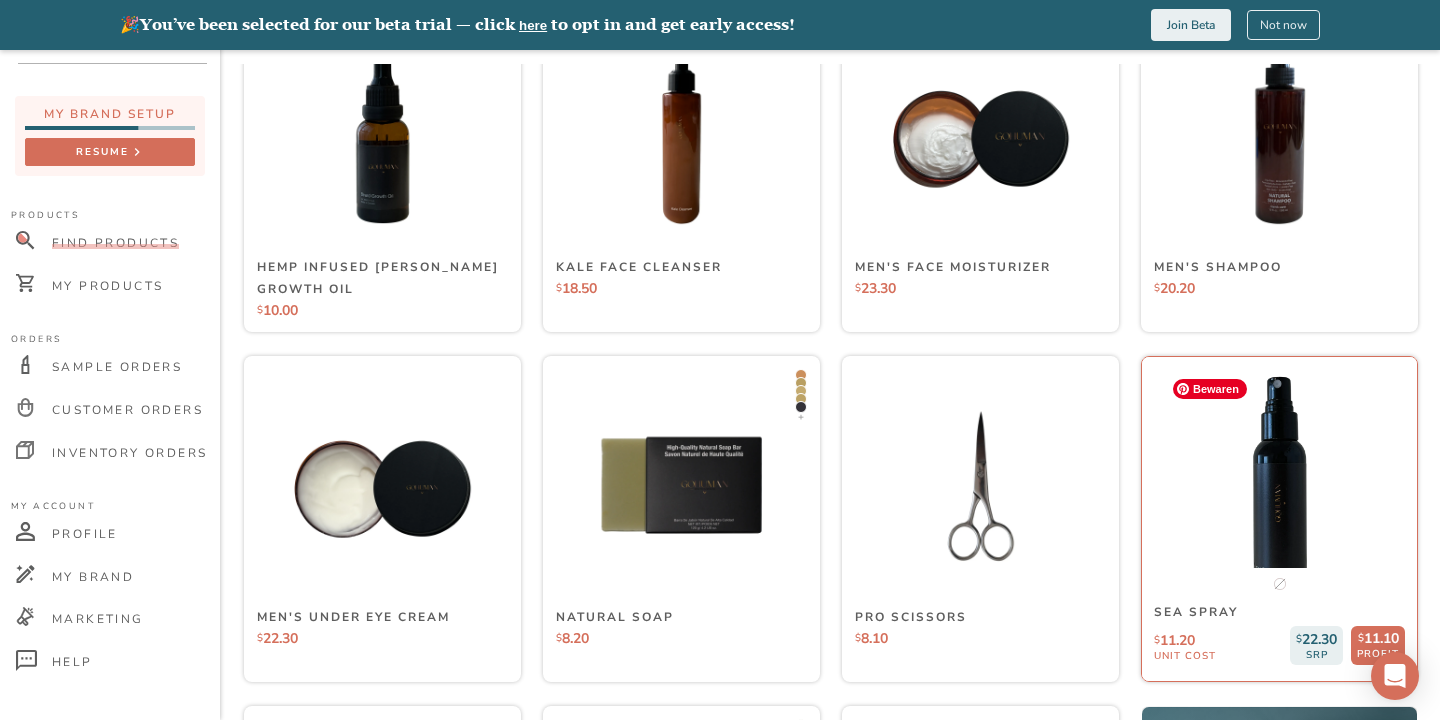 click at bounding box center [1279, 486] 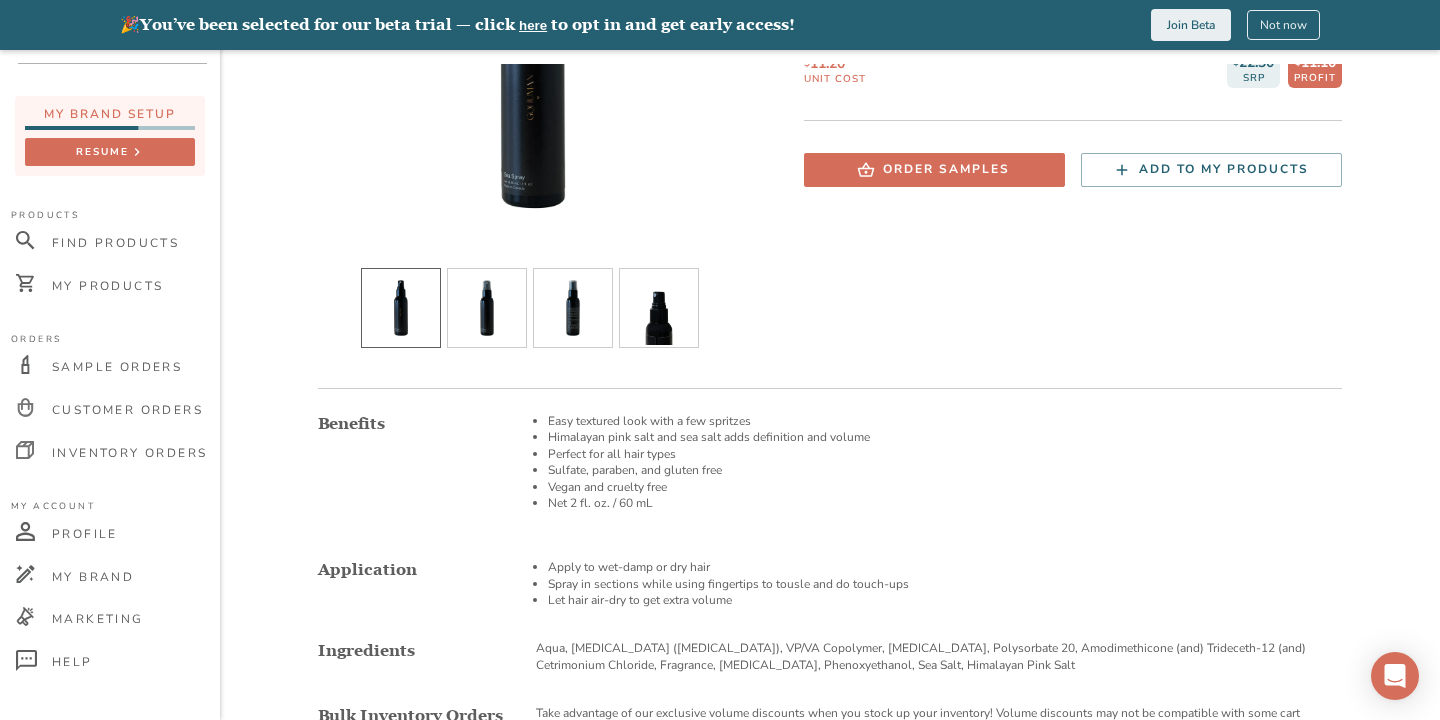 scroll, scrollTop: 533, scrollLeft: 0, axis: vertical 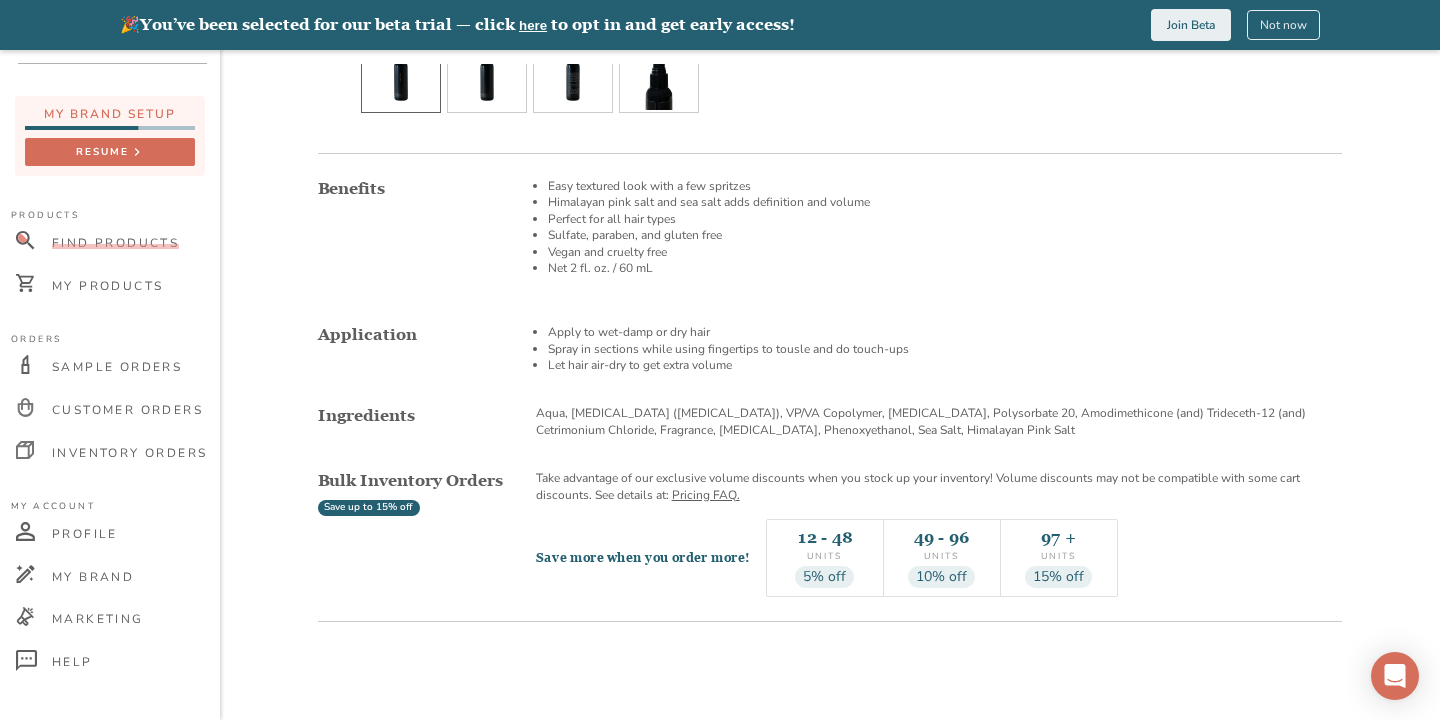 click on "Find Products" at bounding box center [115, 243] 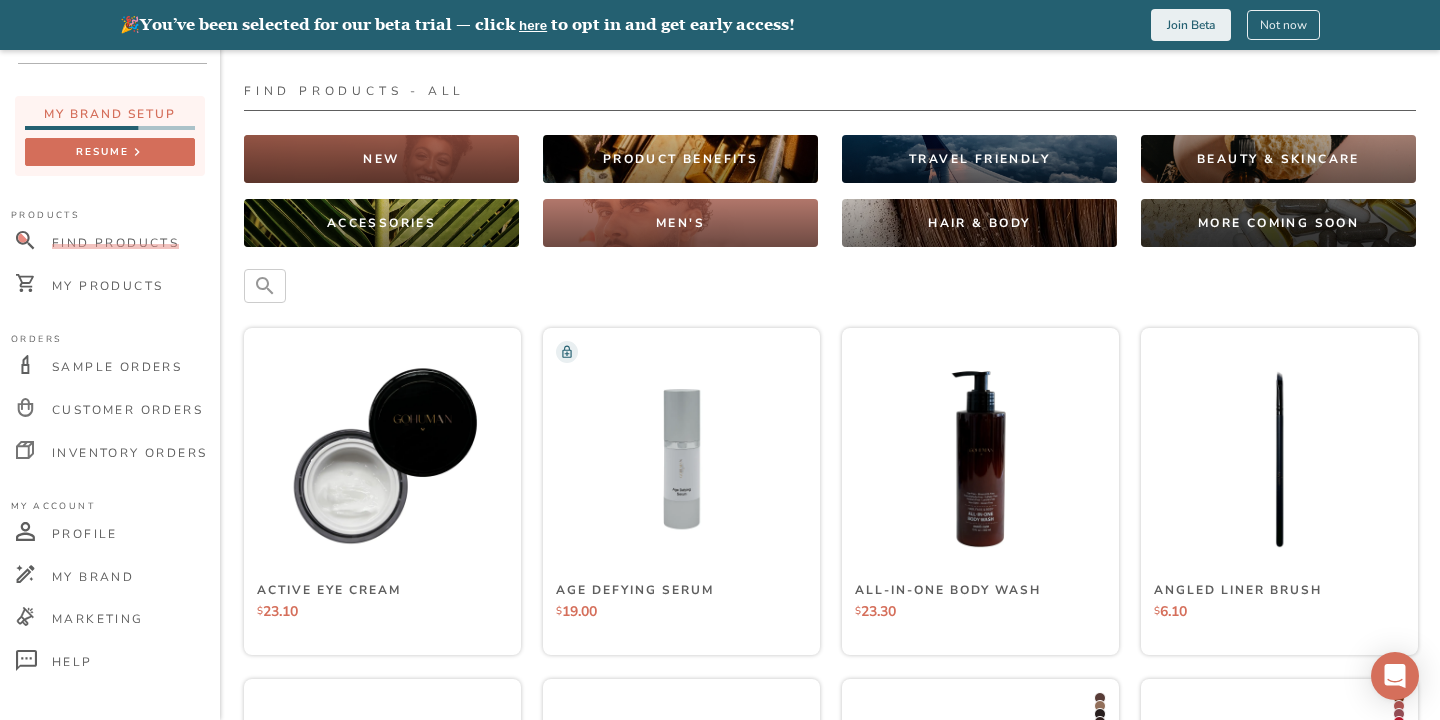 scroll, scrollTop: 22, scrollLeft: 0, axis: vertical 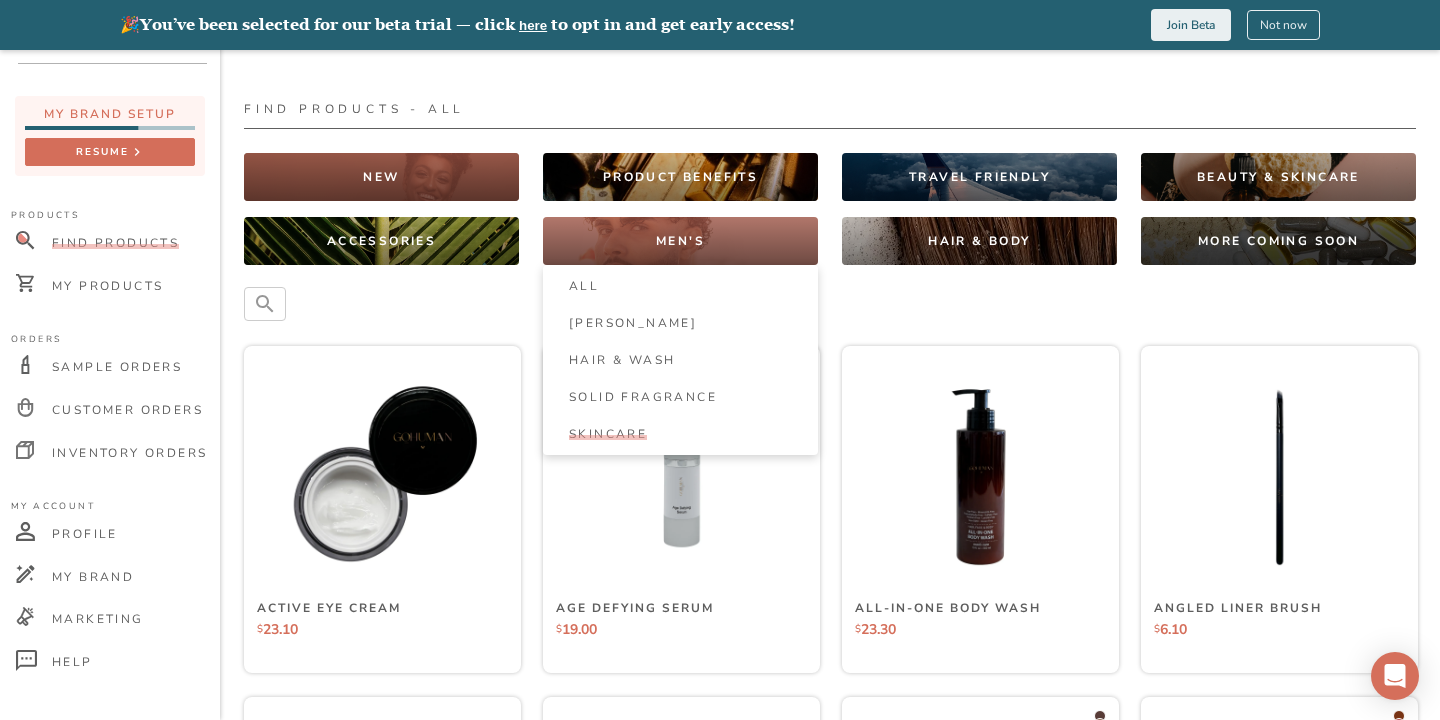 click on "Skincare" at bounding box center [608, 434] 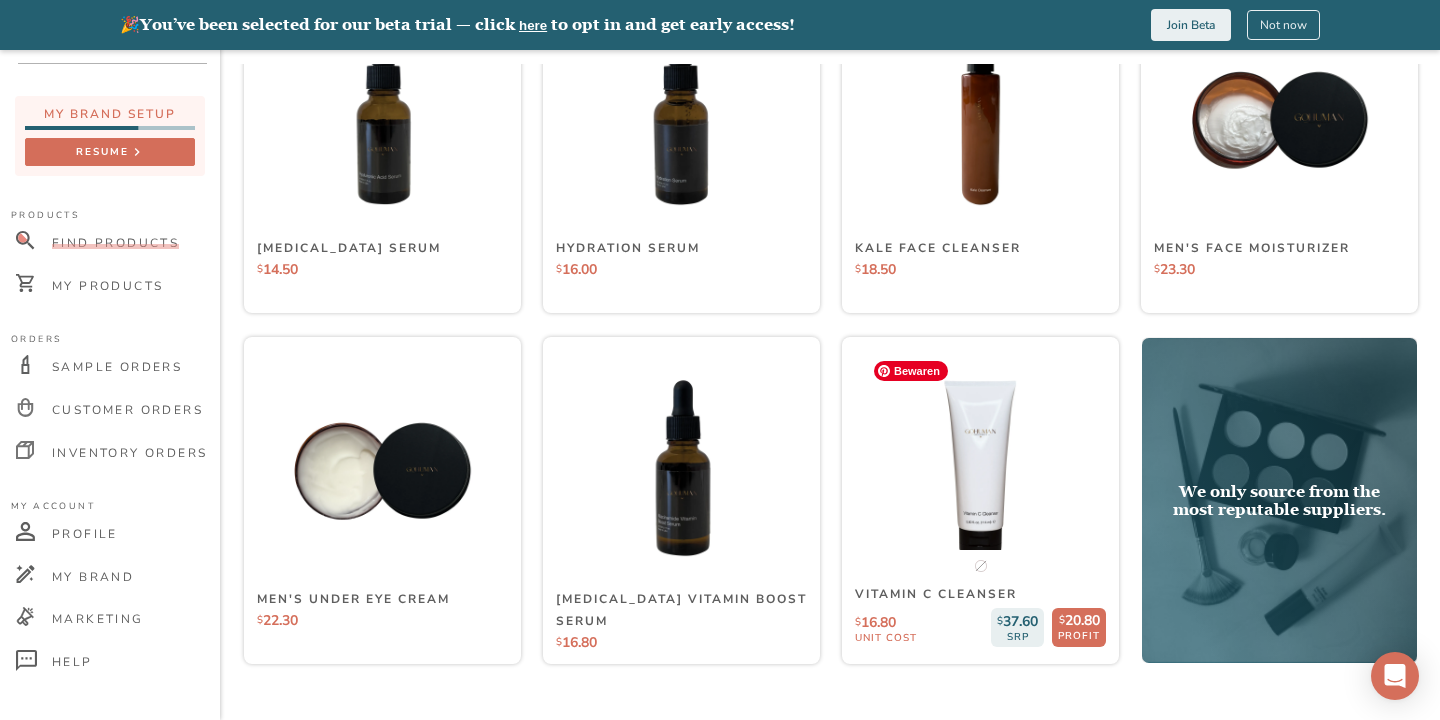 scroll, scrollTop: 750, scrollLeft: 0, axis: vertical 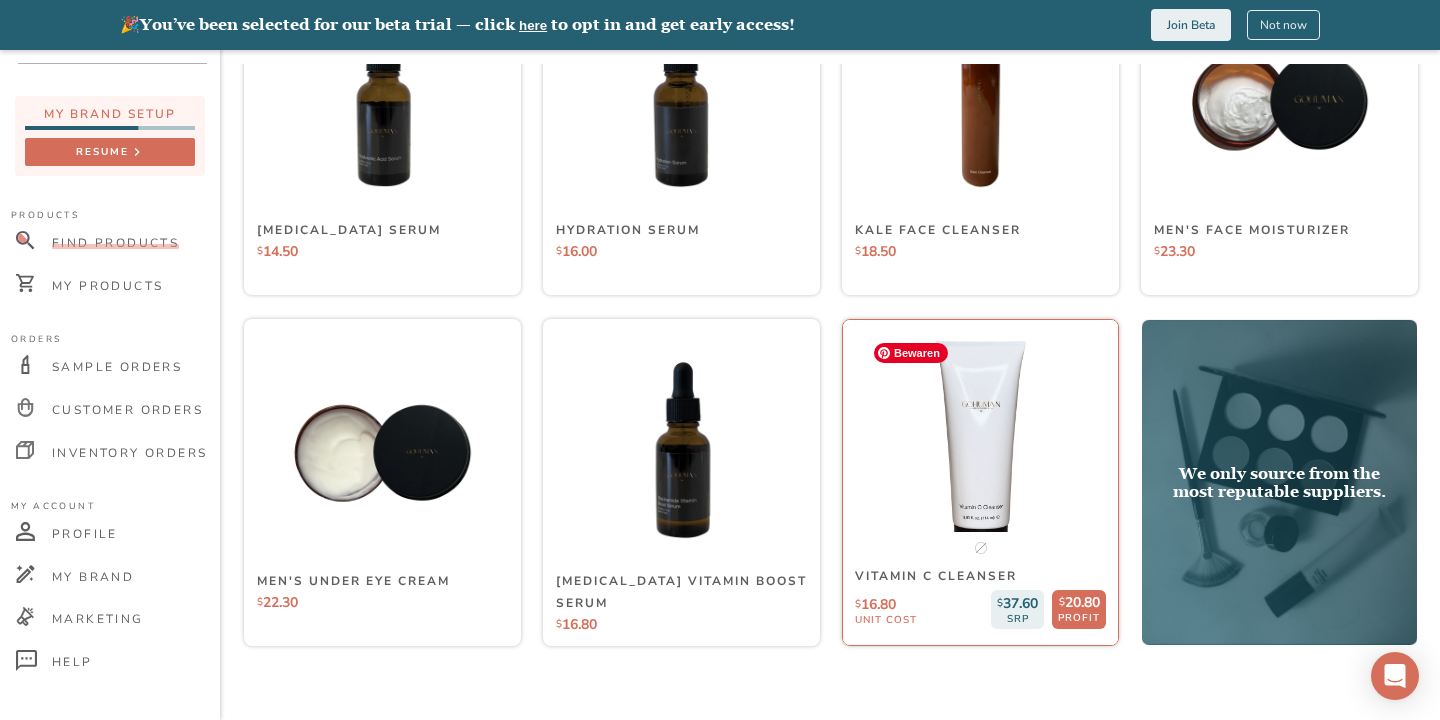 click at bounding box center [980, 450] 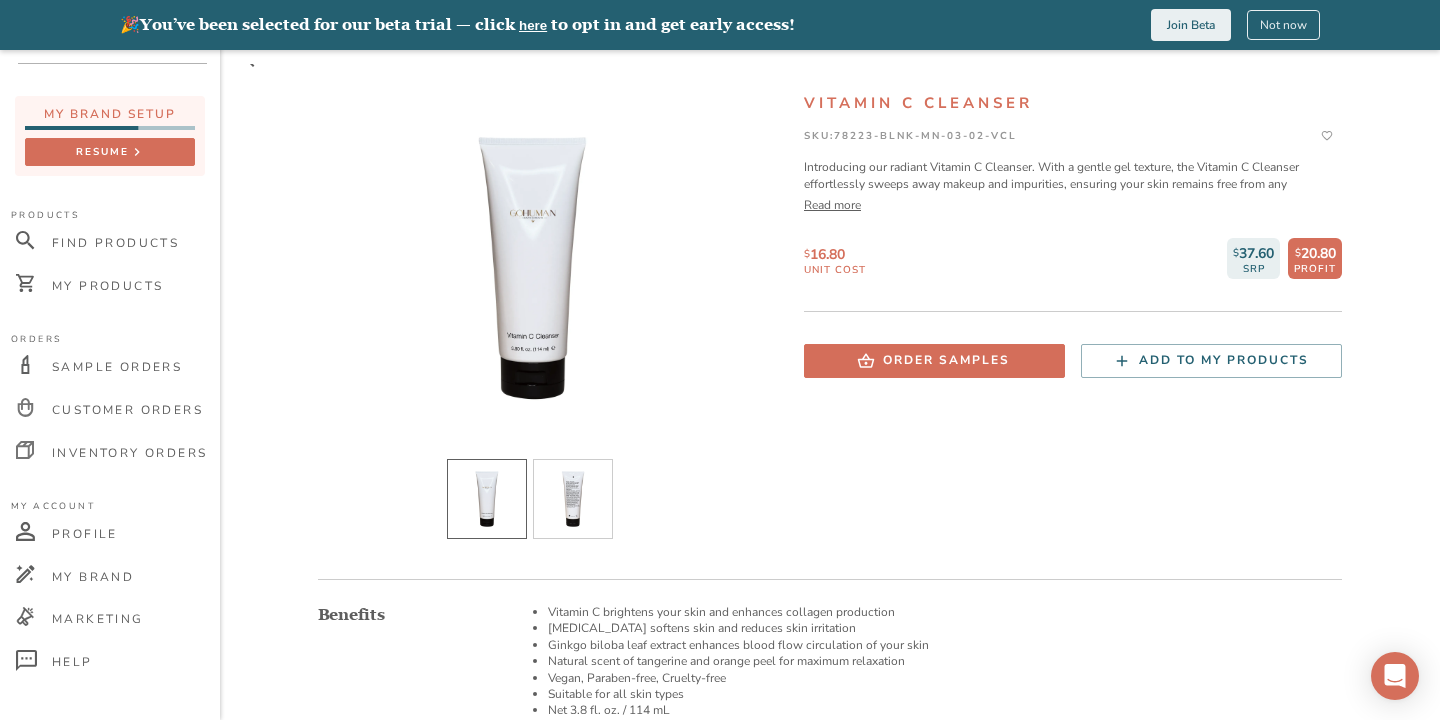 scroll, scrollTop: 108, scrollLeft: 0, axis: vertical 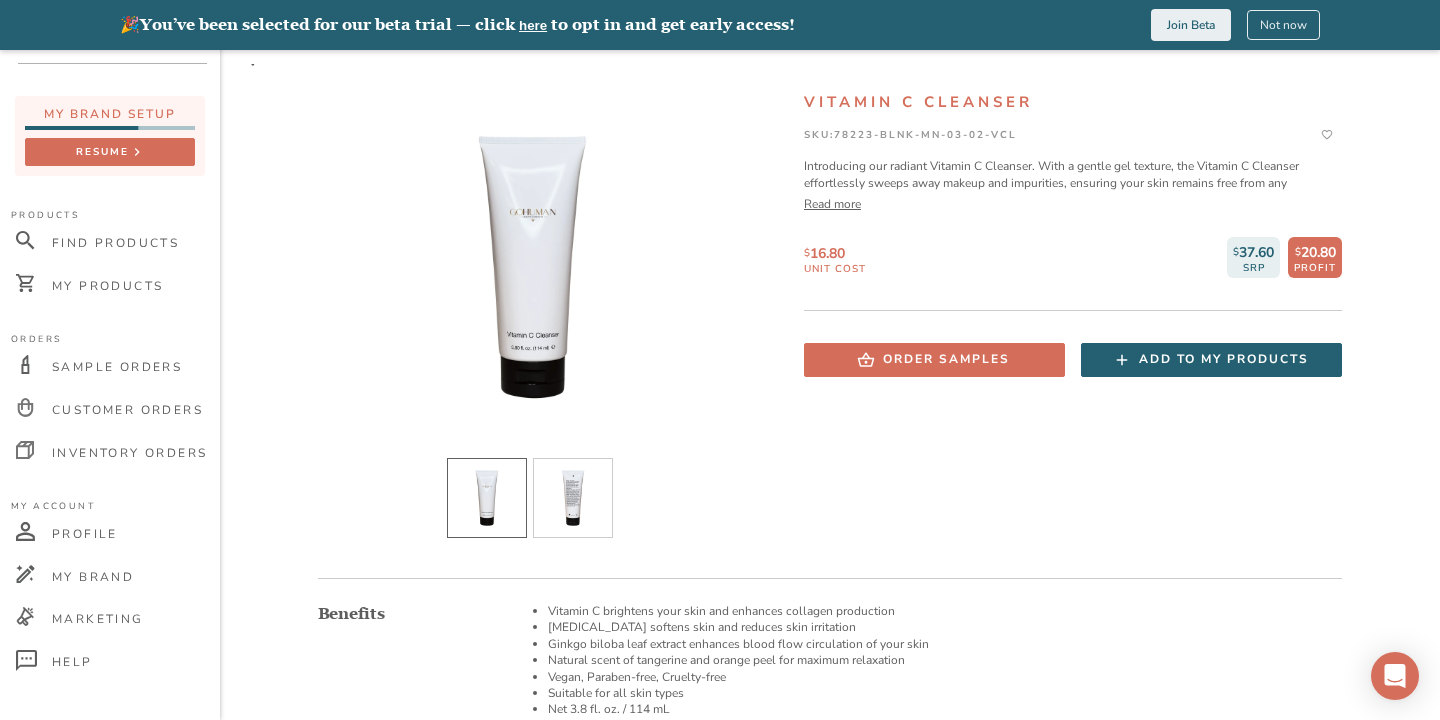 click on "Add to my products" at bounding box center (1211, 360) 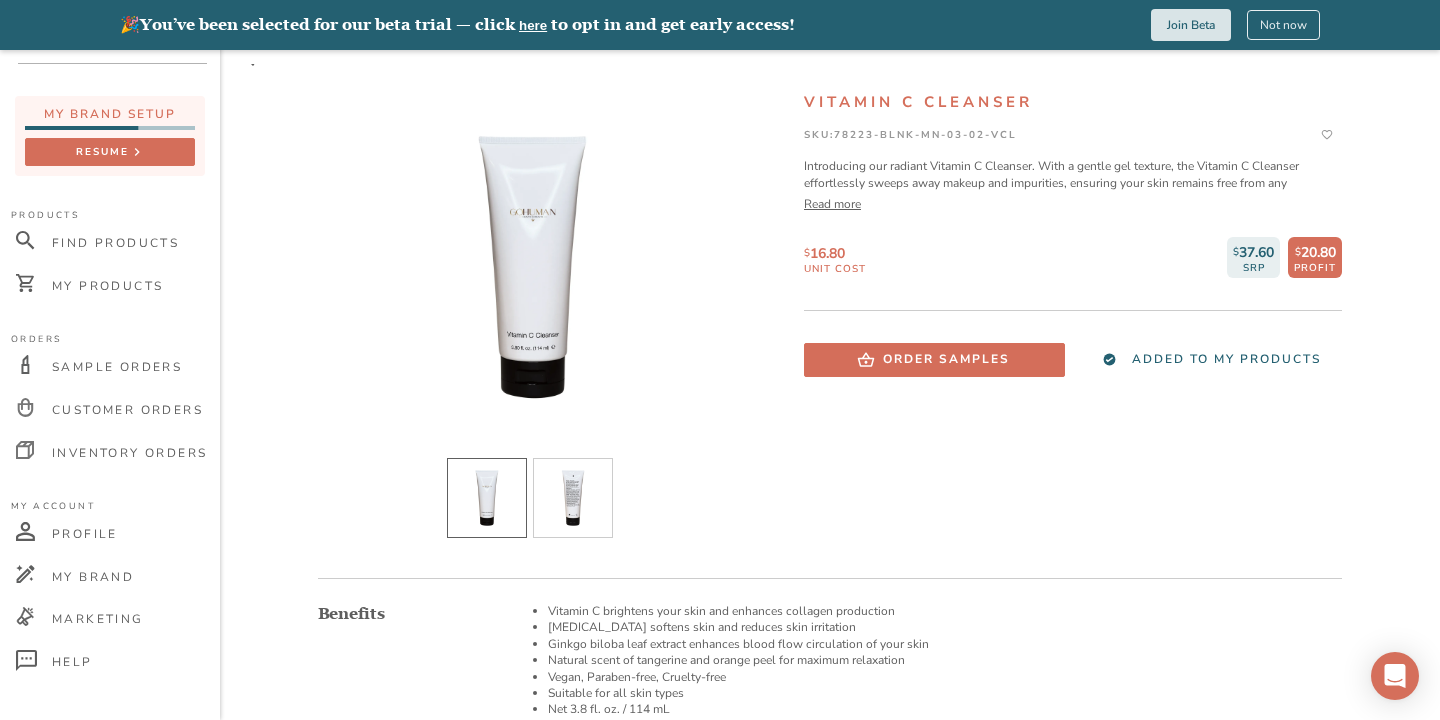 click on "Join Beta" at bounding box center [1191, 25] 